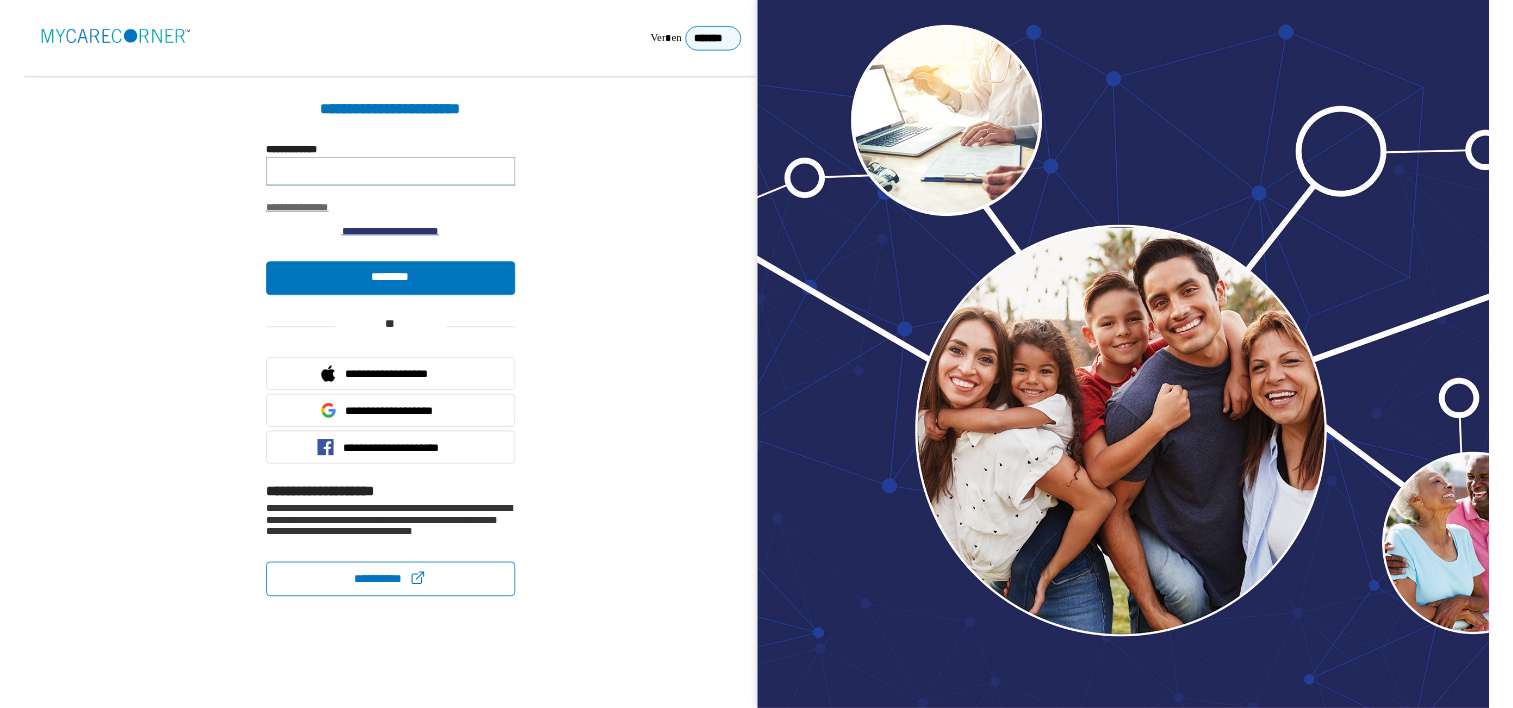 scroll, scrollTop: 0, scrollLeft: 0, axis: both 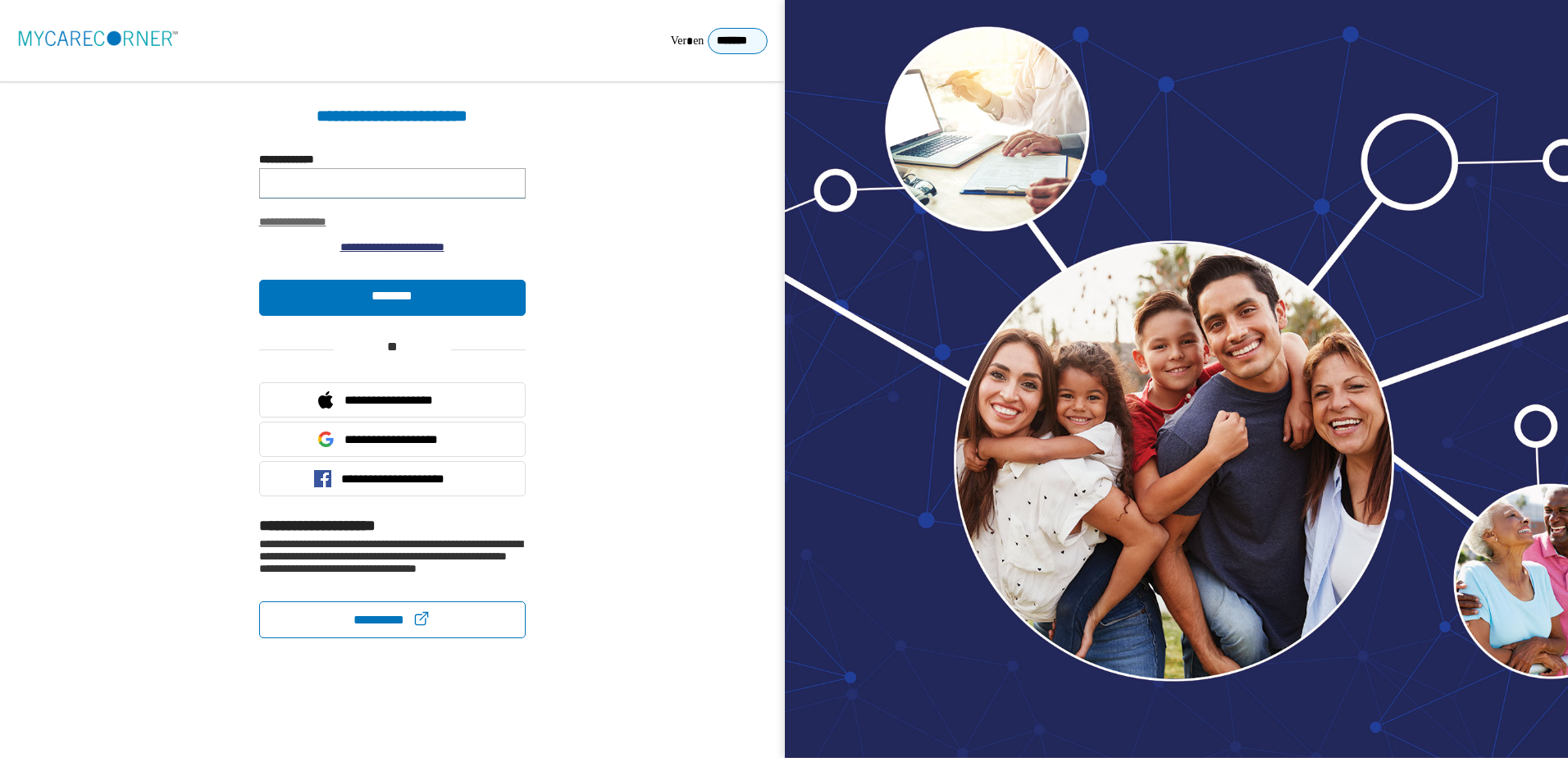 click on "**********" at bounding box center (392, 183) 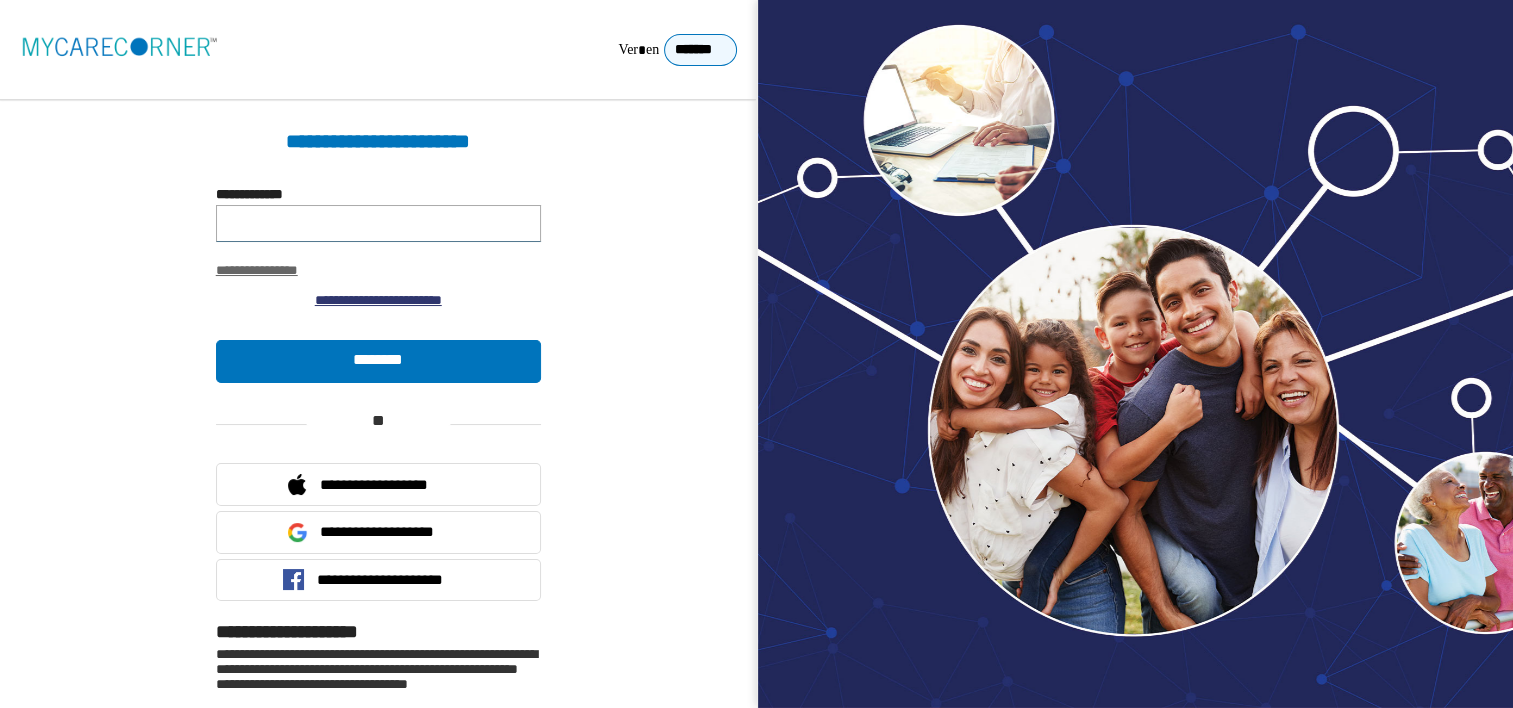 click on "**********" at bounding box center (378, 223) 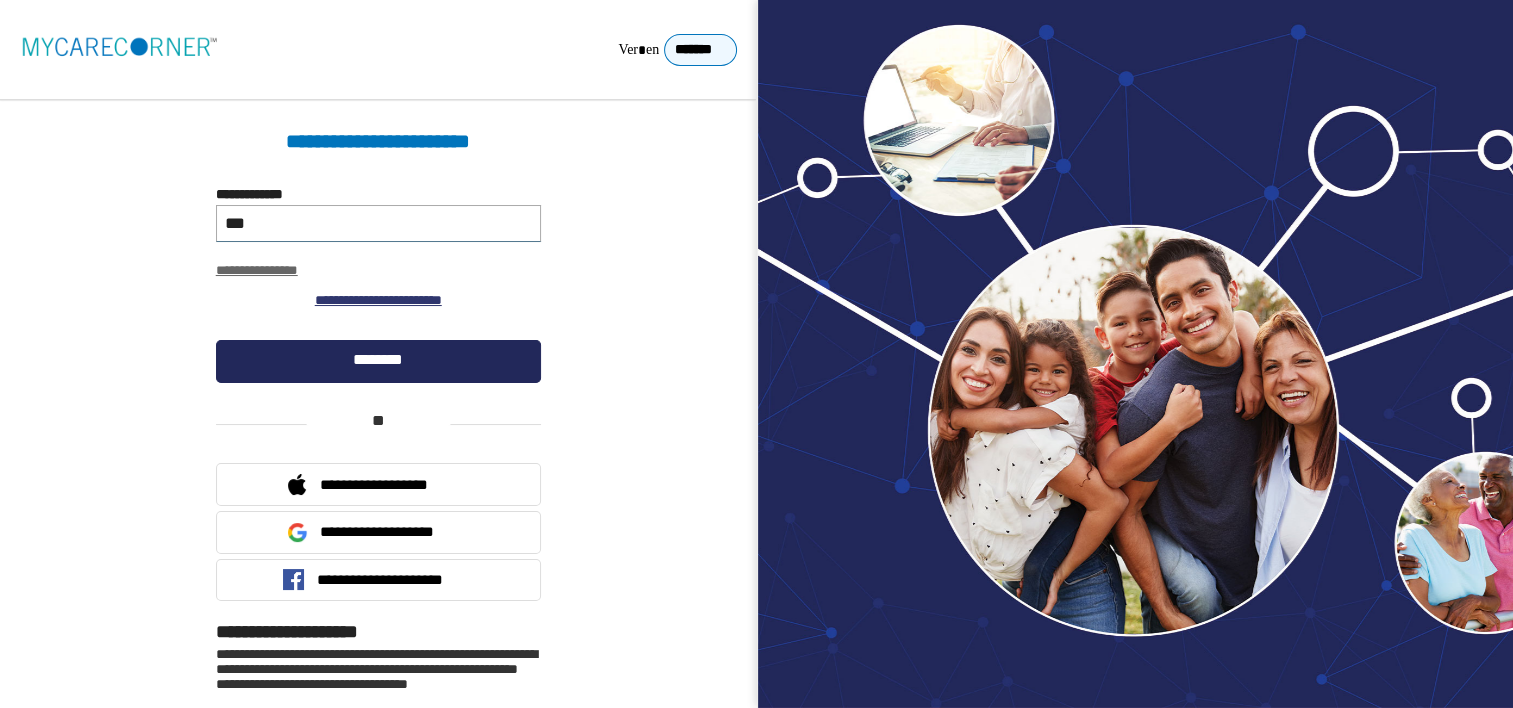 type on "***" 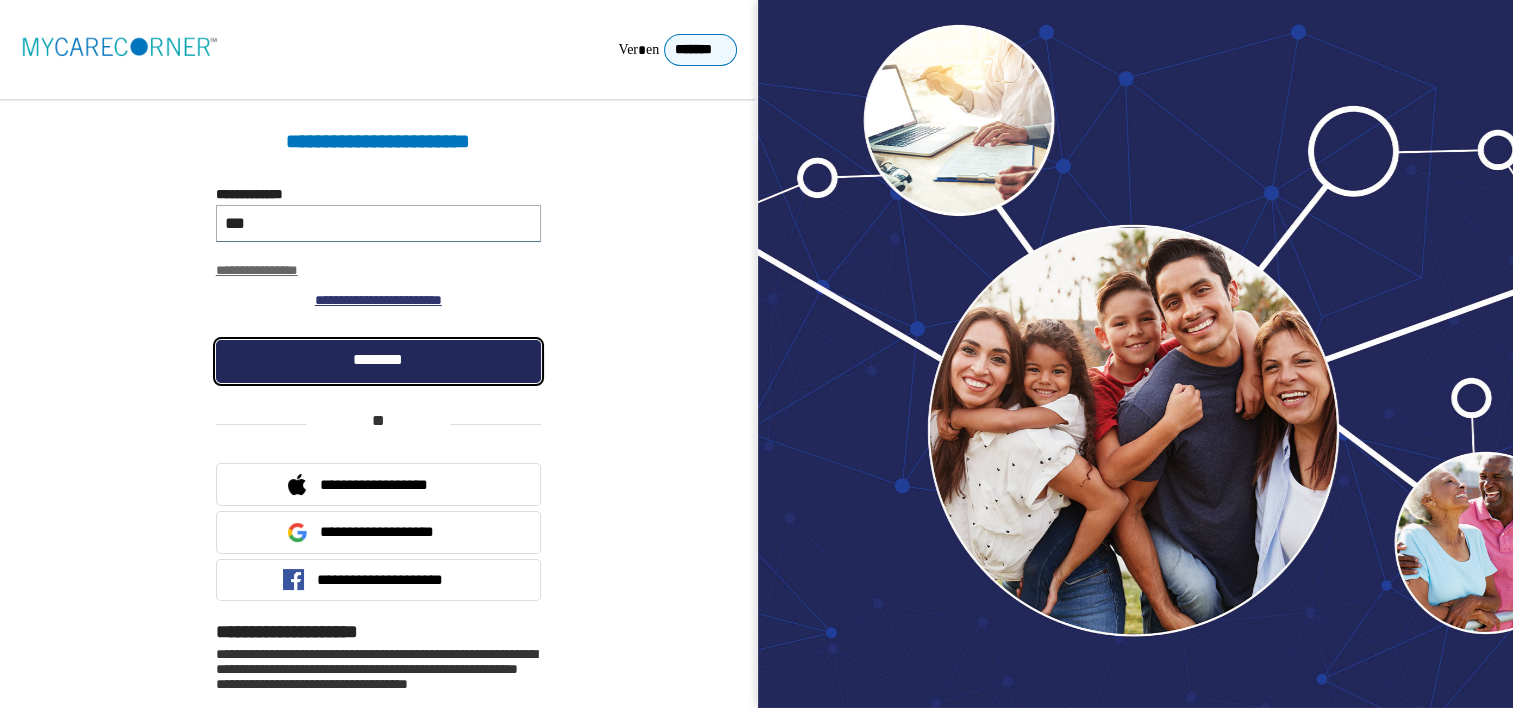 click on "********" at bounding box center (378, 361) 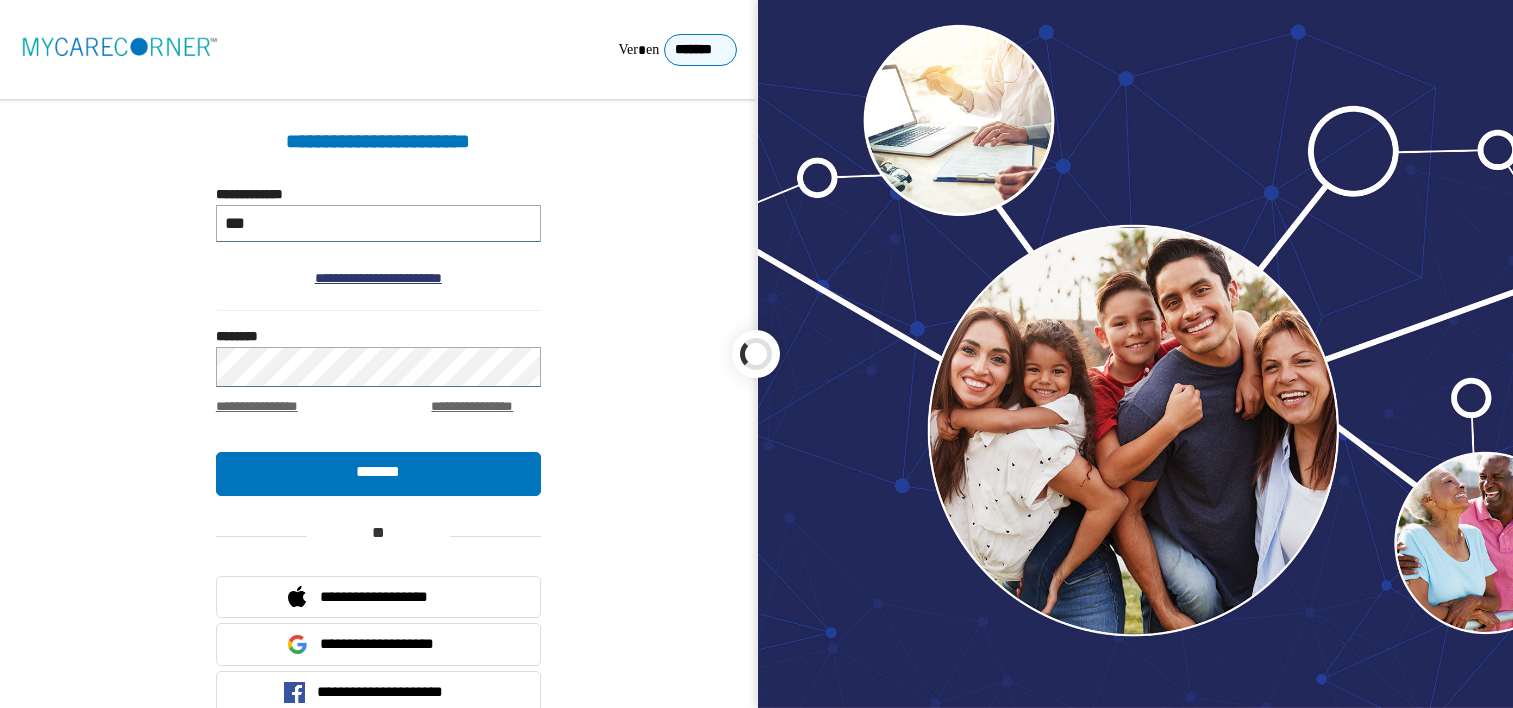 scroll, scrollTop: 0, scrollLeft: 0, axis: both 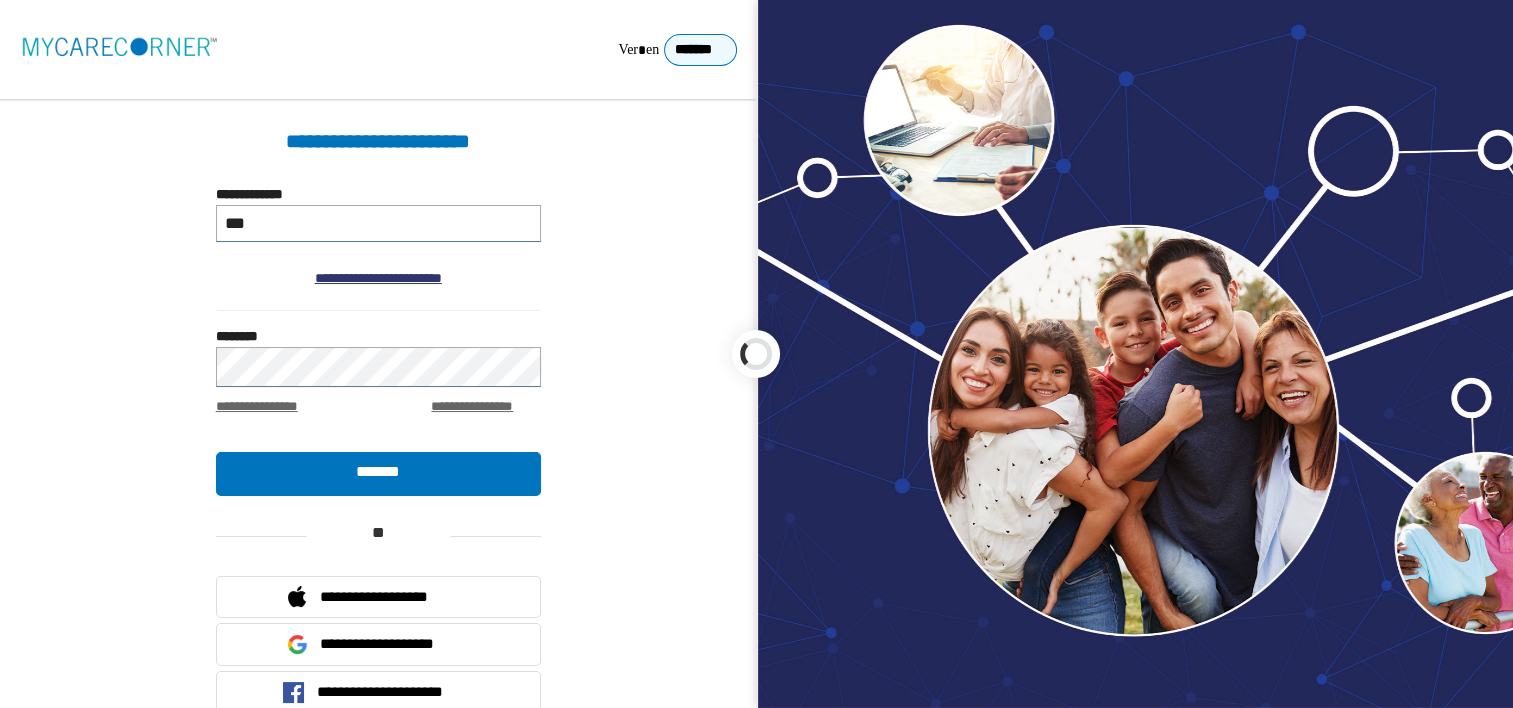 click at bounding box center [756, 354] 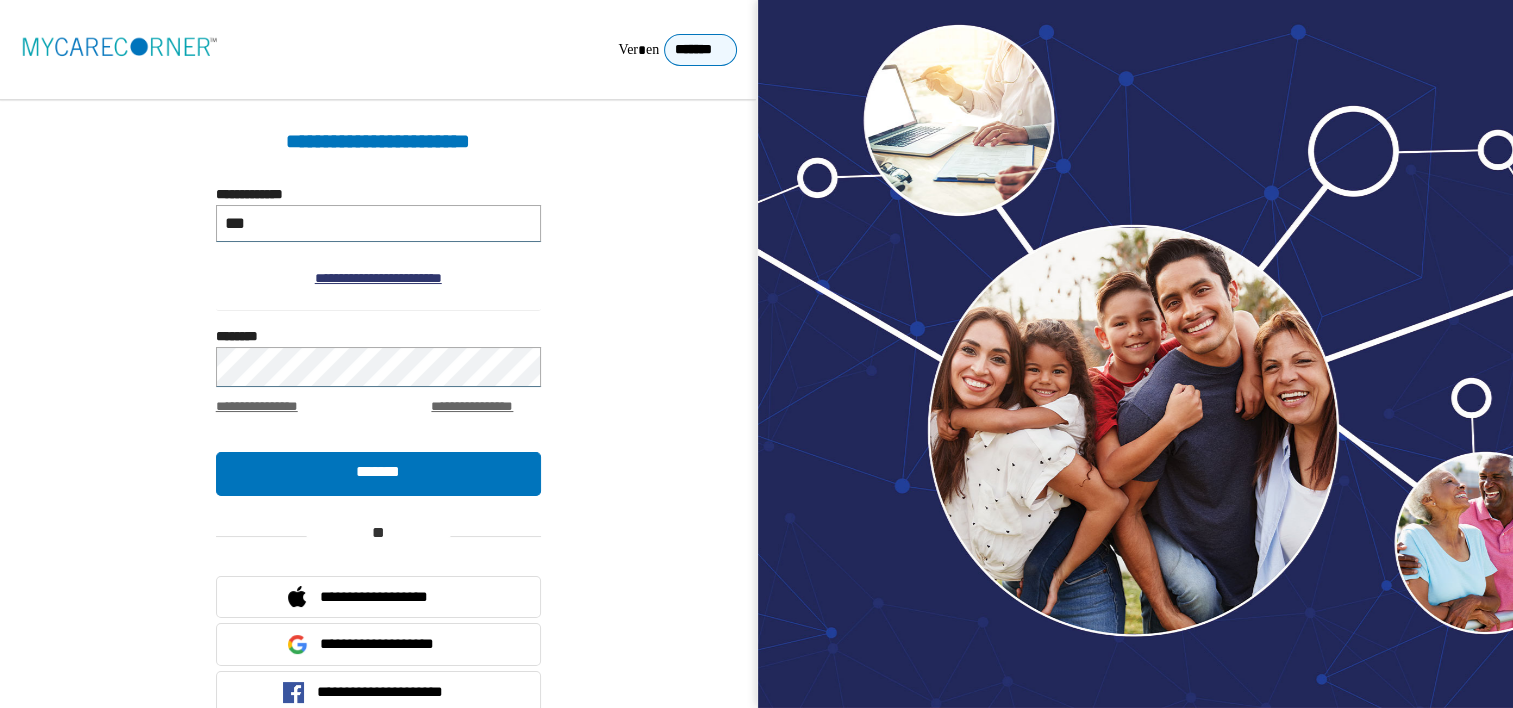 click on "***" at bounding box center (378, 223) 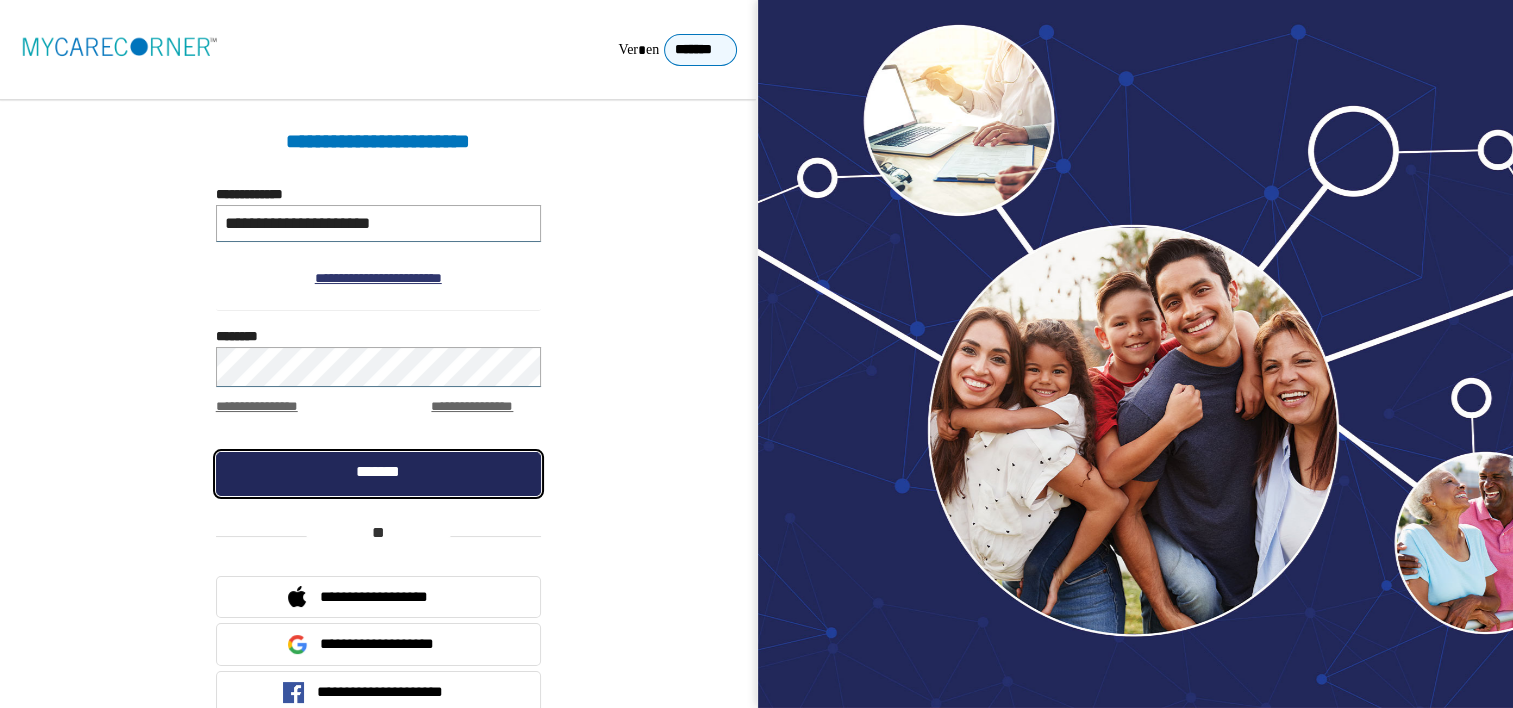click on "*******" at bounding box center (378, 473) 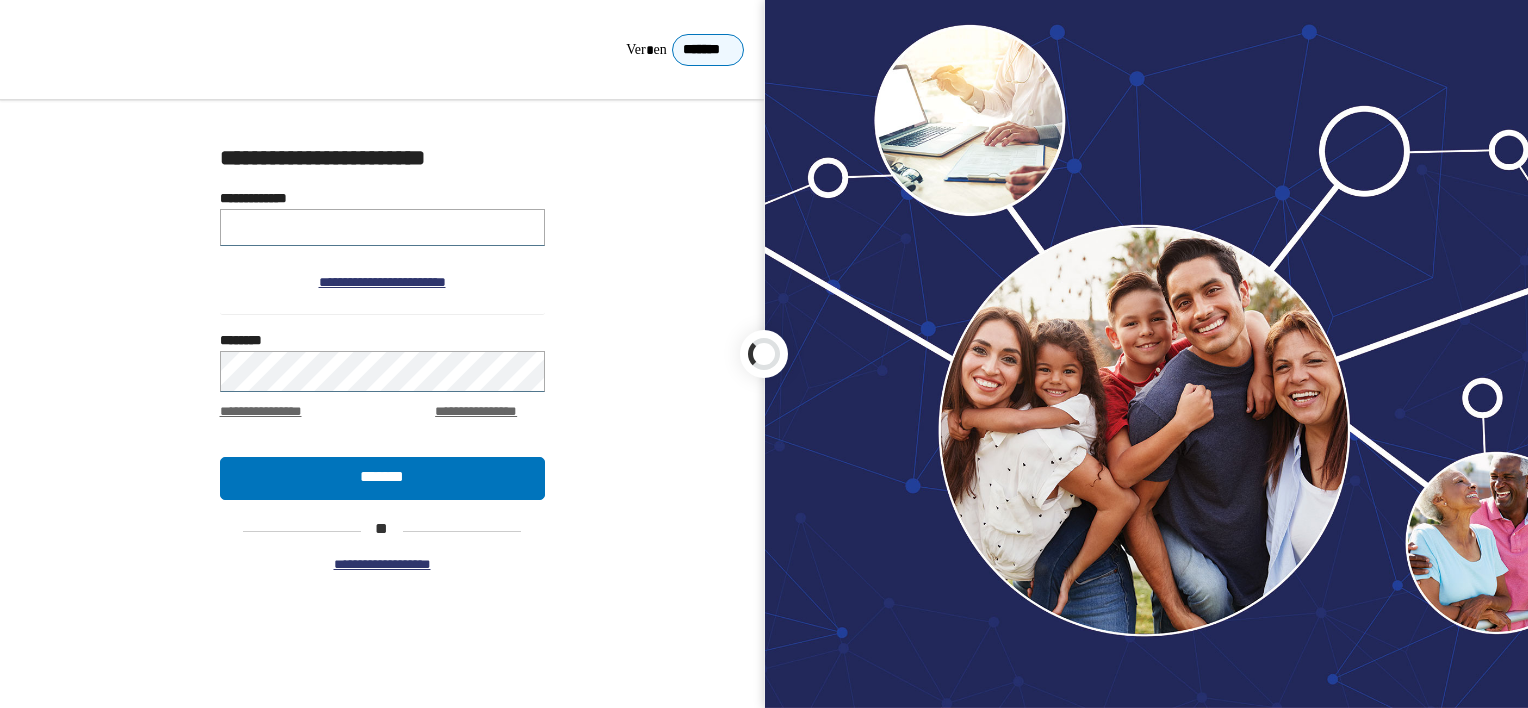 scroll, scrollTop: 0, scrollLeft: 0, axis: both 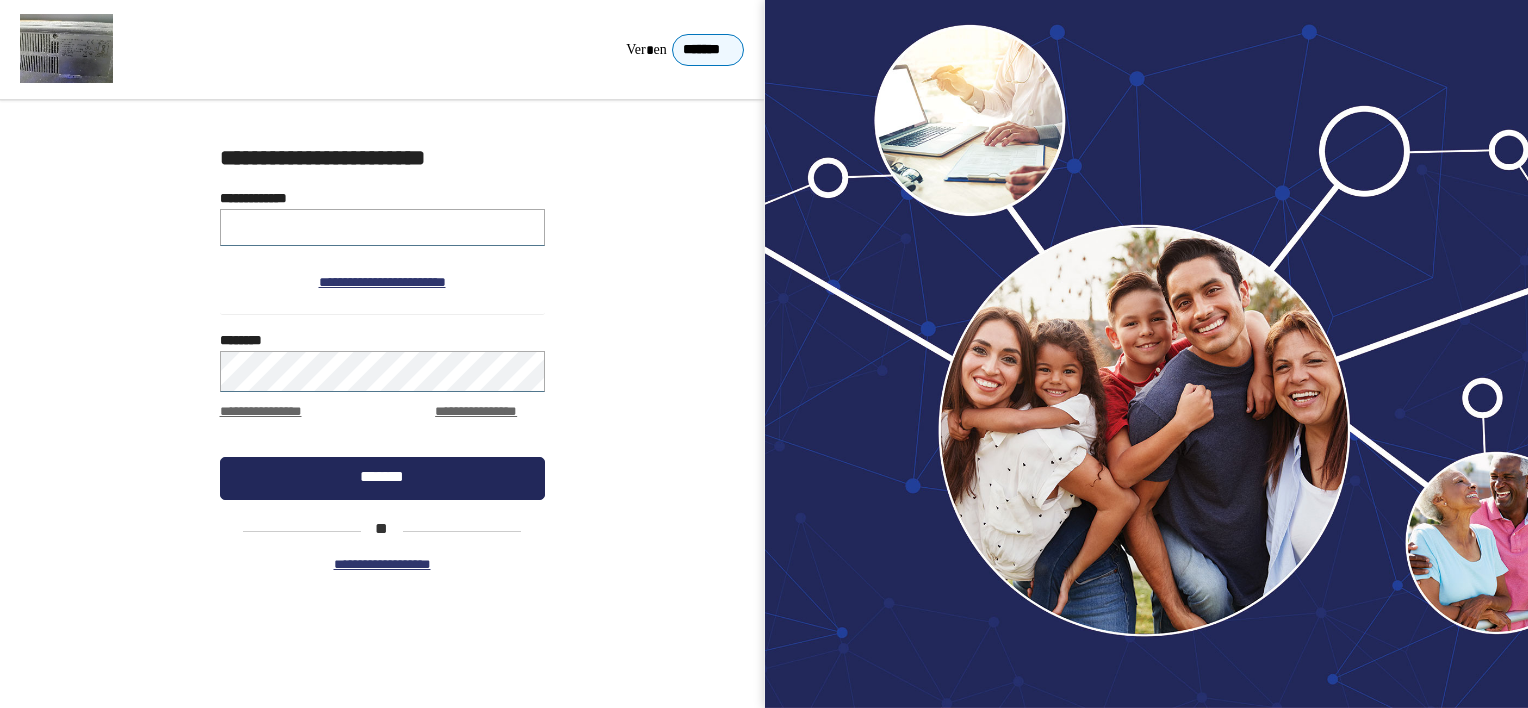type on "**********" 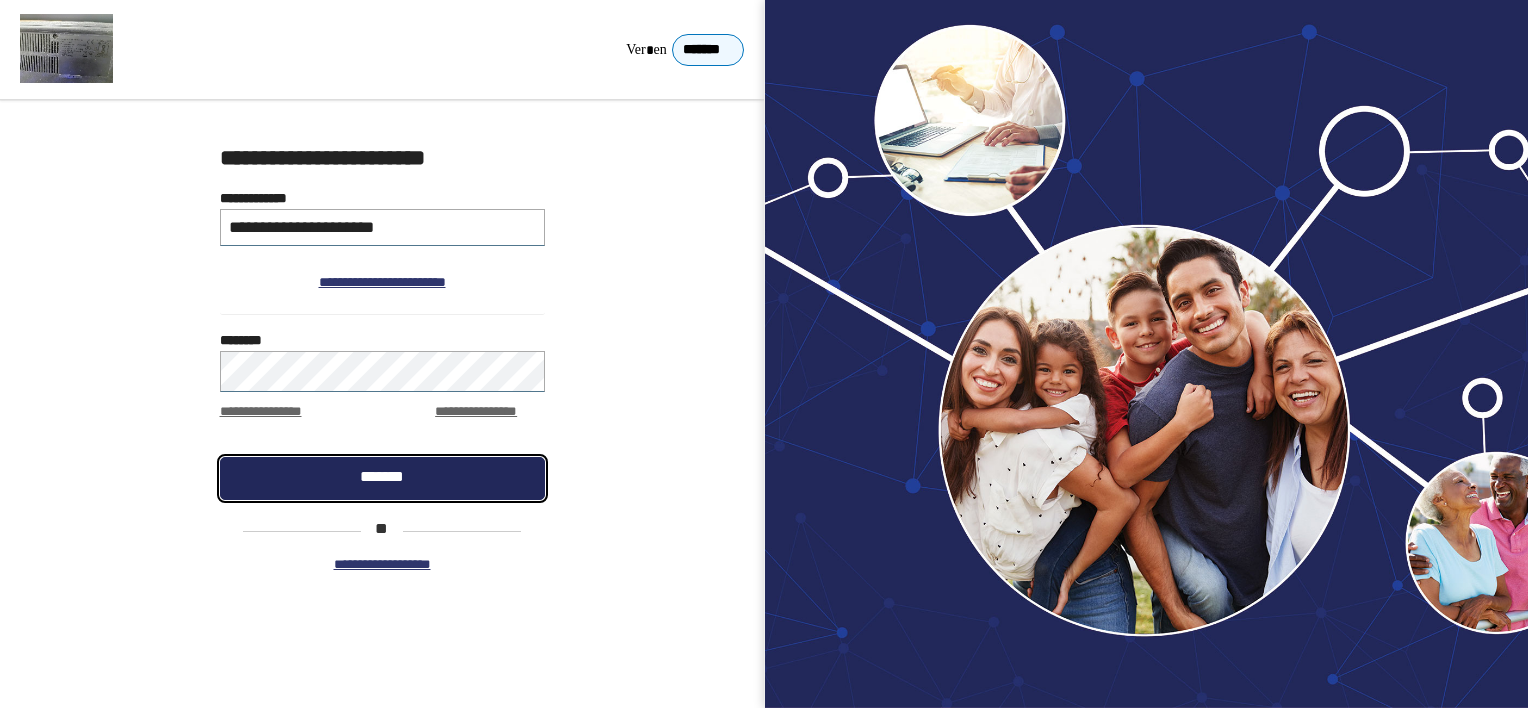 click on "*******" at bounding box center (382, 478) 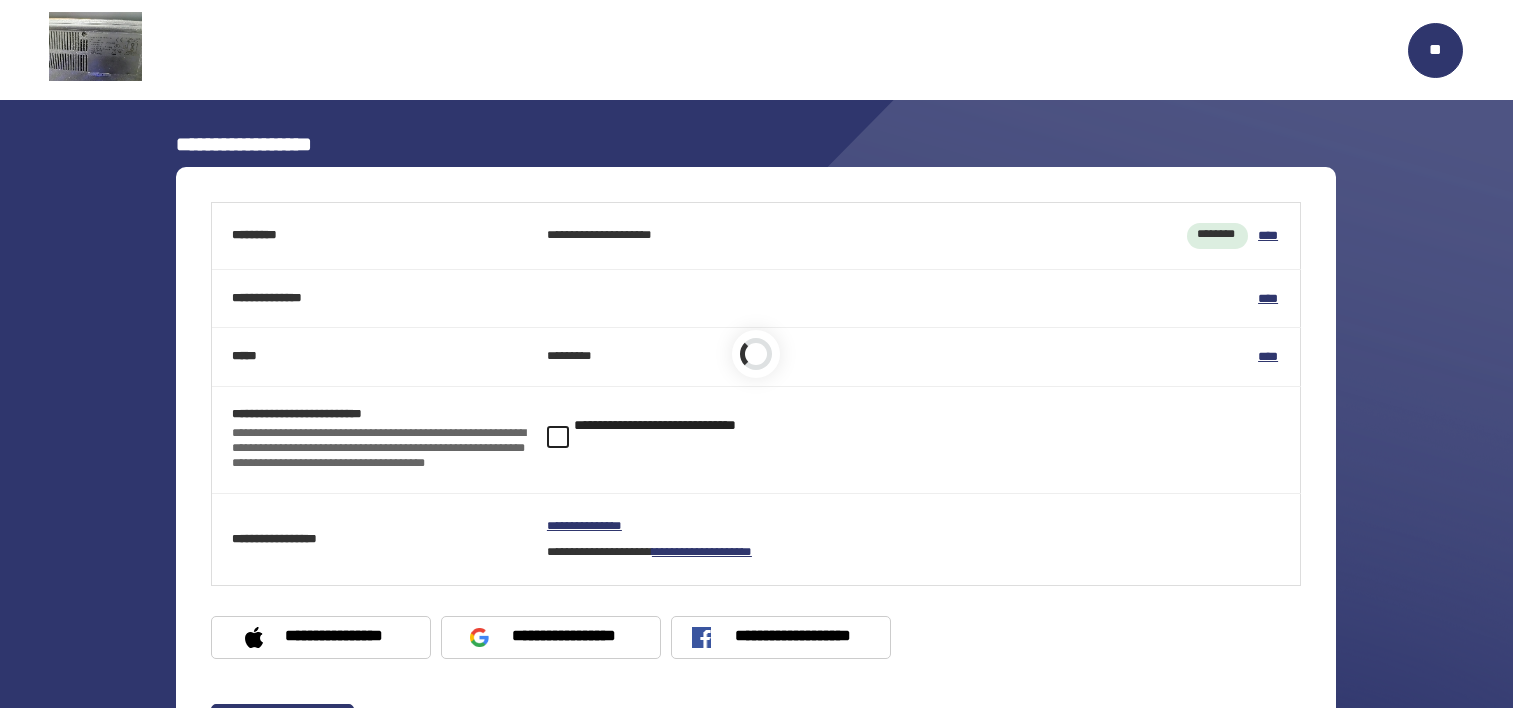 scroll, scrollTop: 0, scrollLeft: 0, axis: both 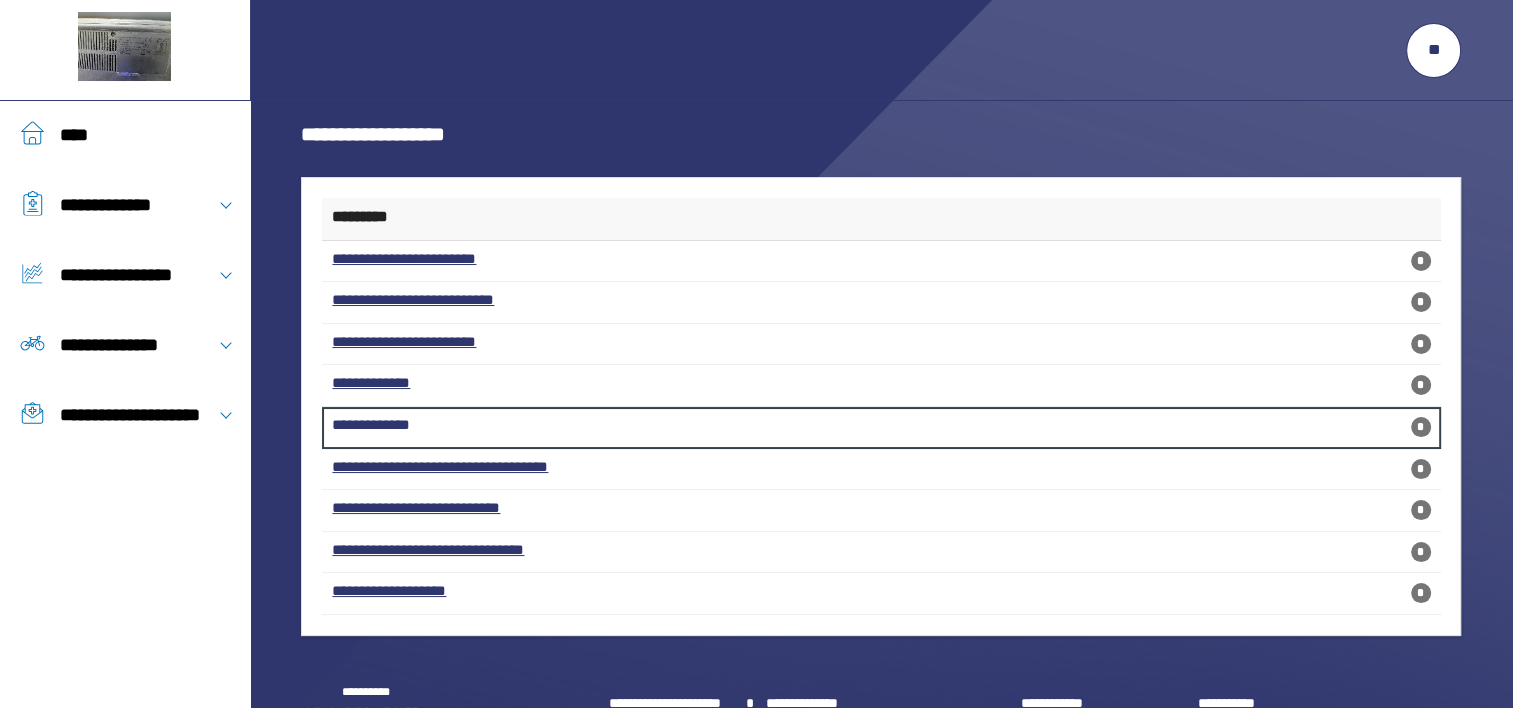 click on "**********" at bounding box center (881, 428) 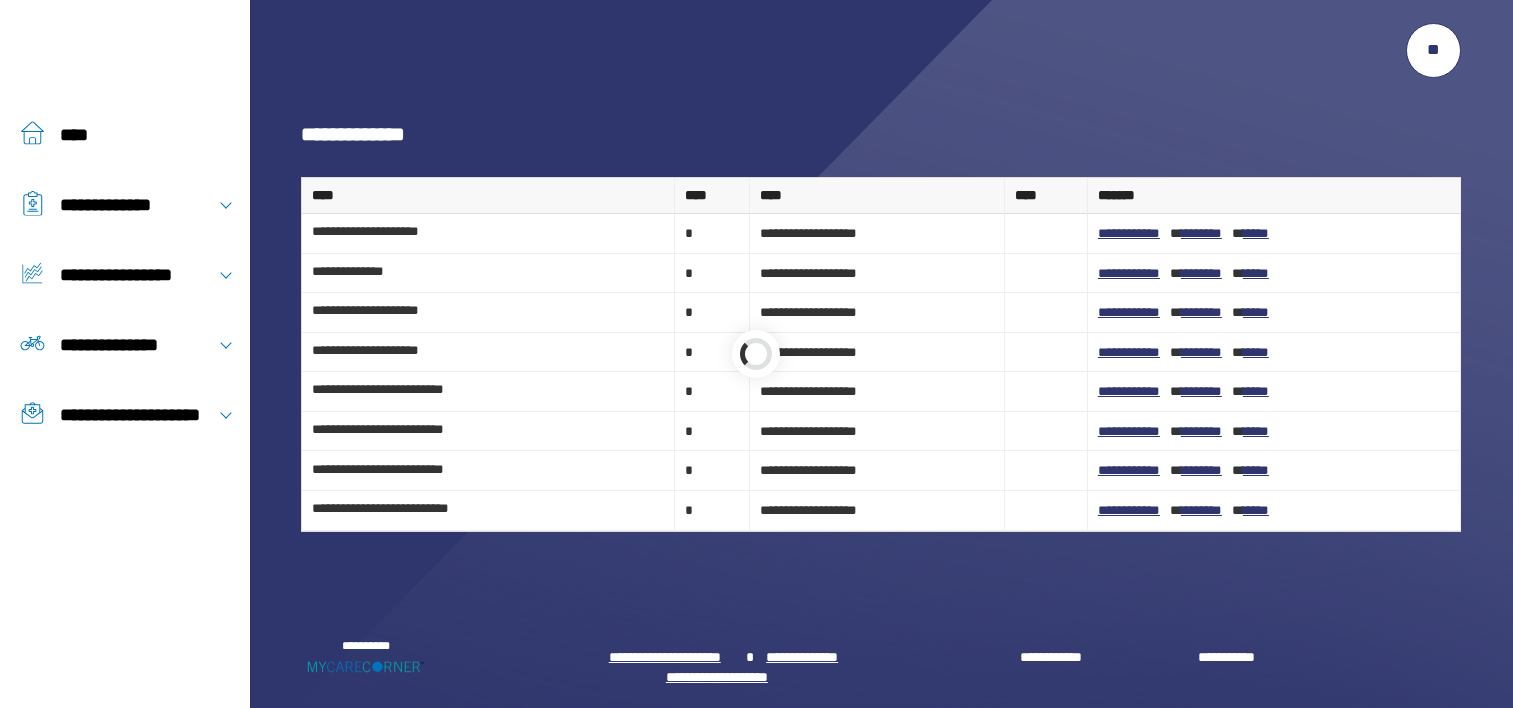 scroll, scrollTop: 0, scrollLeft: 0, axis: both 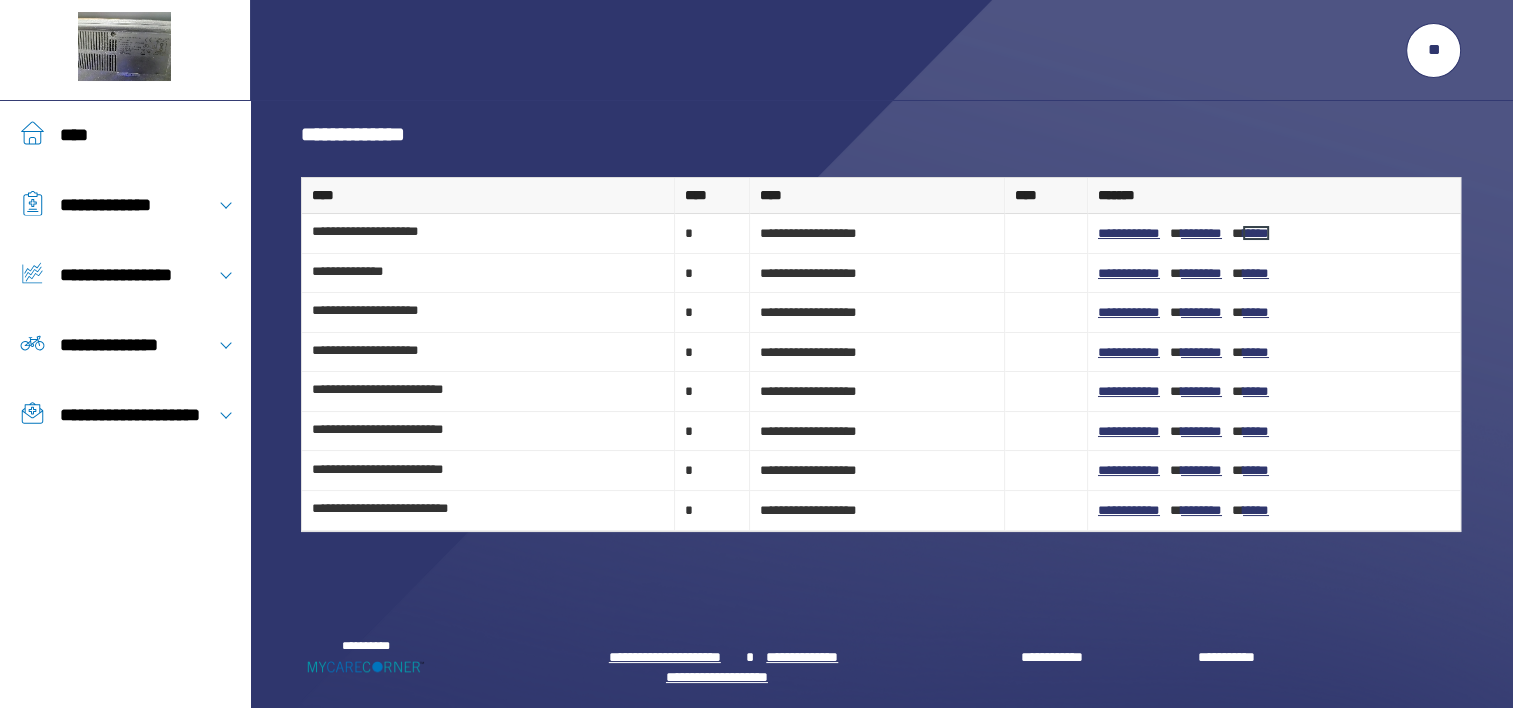 click on "******" at bounding box center (1256, 233) 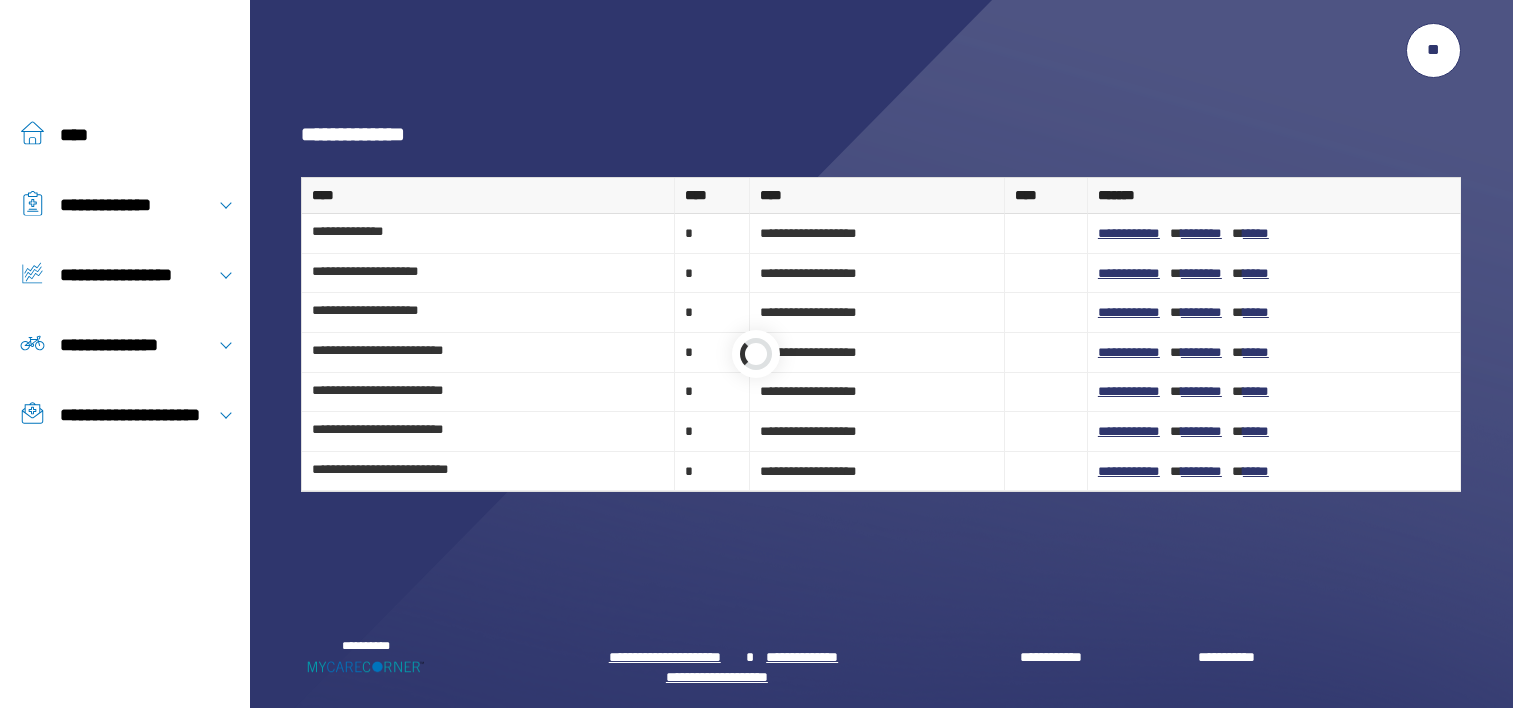 scroll, scrollTop: 0, scrollLeft: 0, axis: both 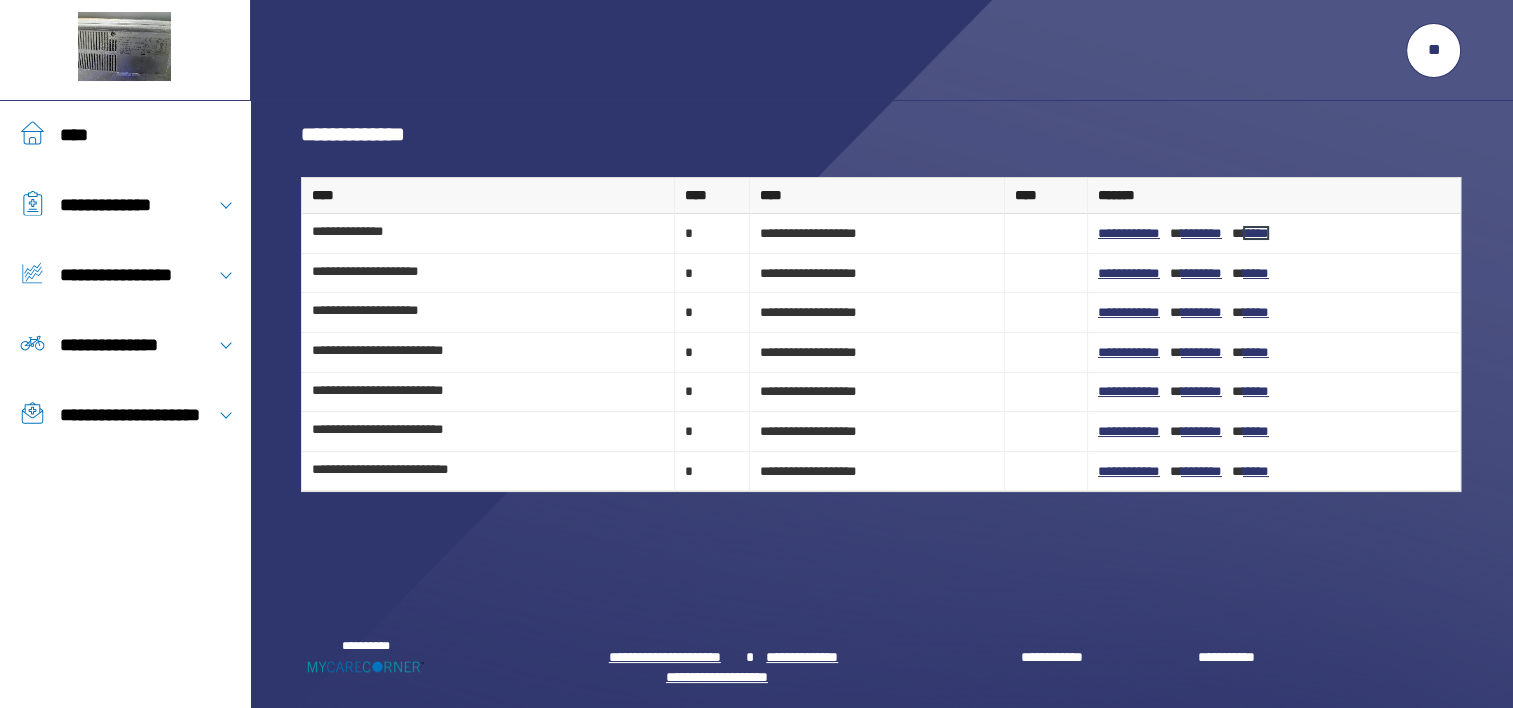 click on "******" at bounding box center (1256, 233) 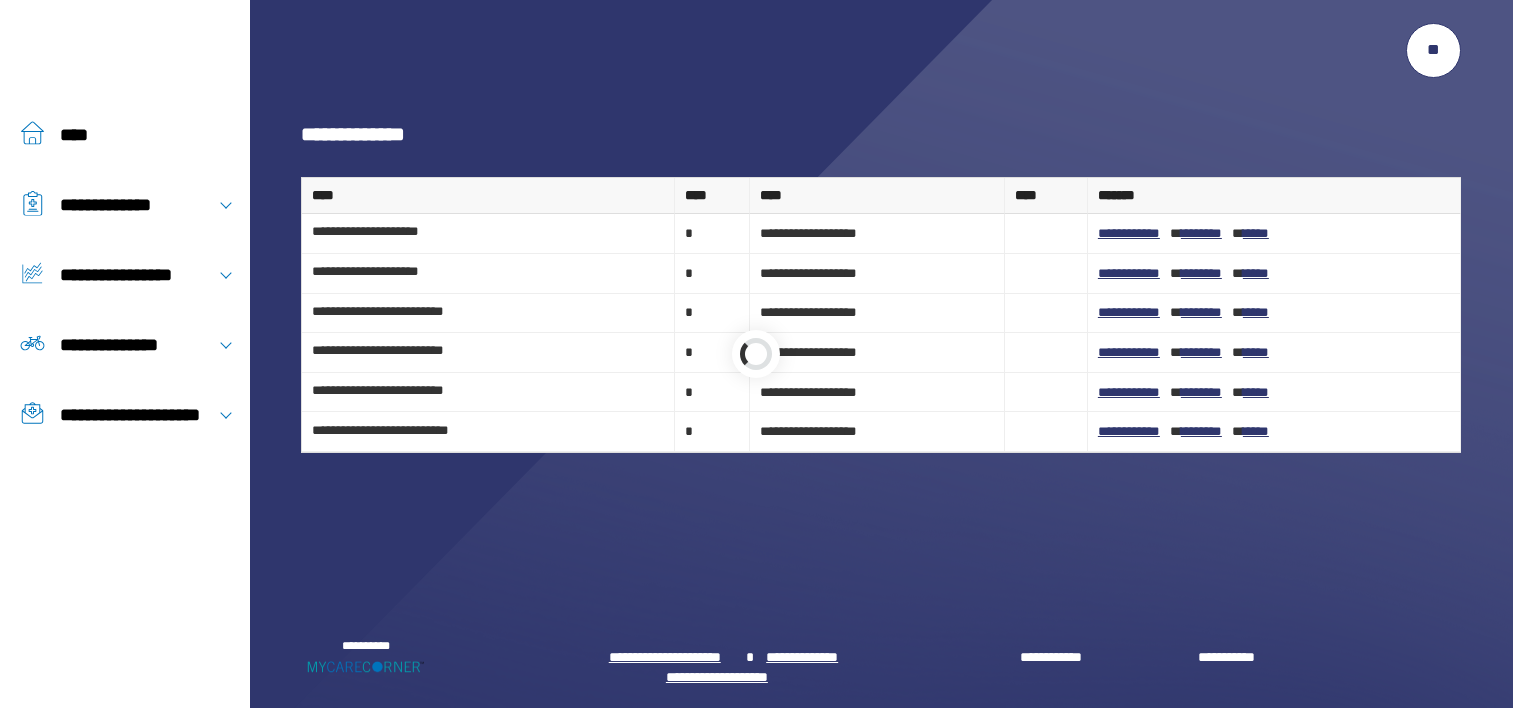 scroll, scrollTop: 0, scrollLeft: 0, axis: both 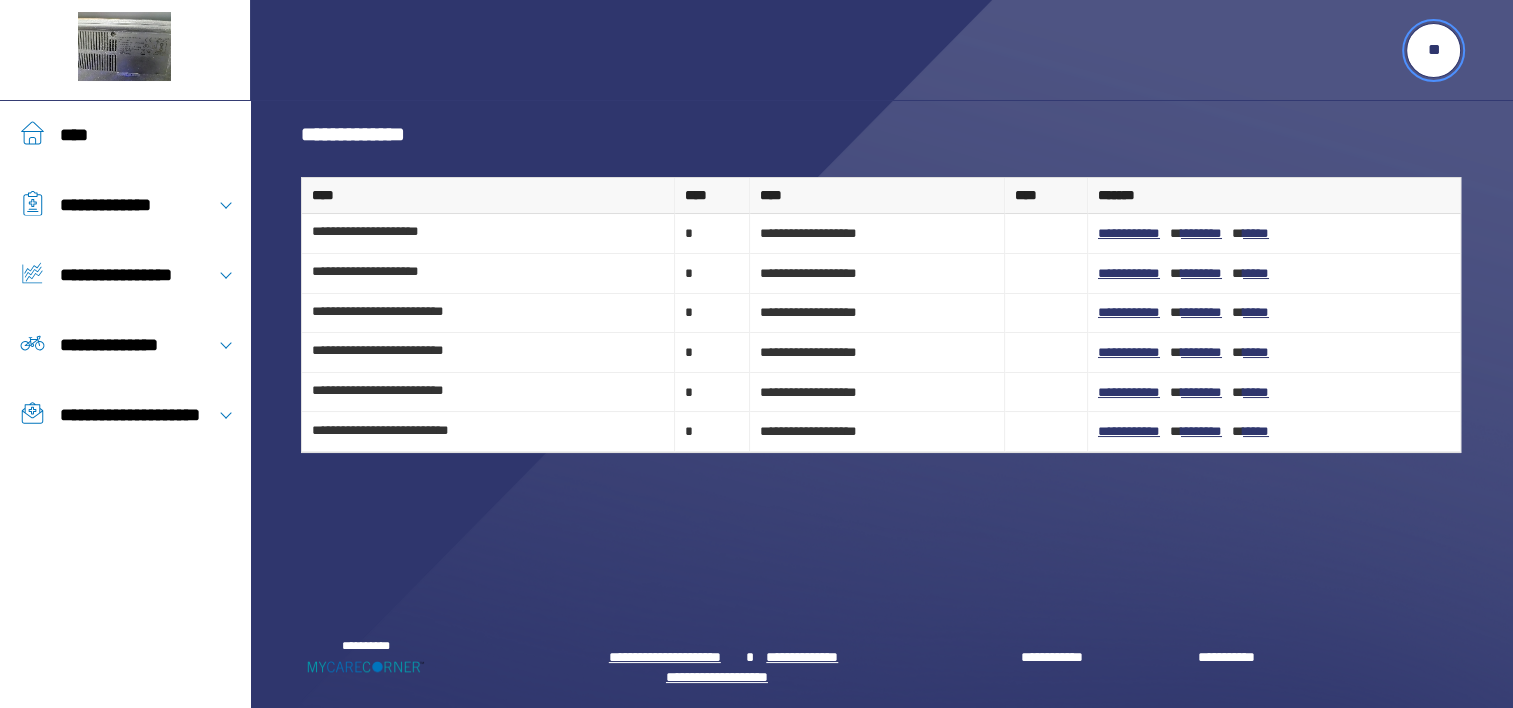 click on "**" at bounding box center [1433, 50] 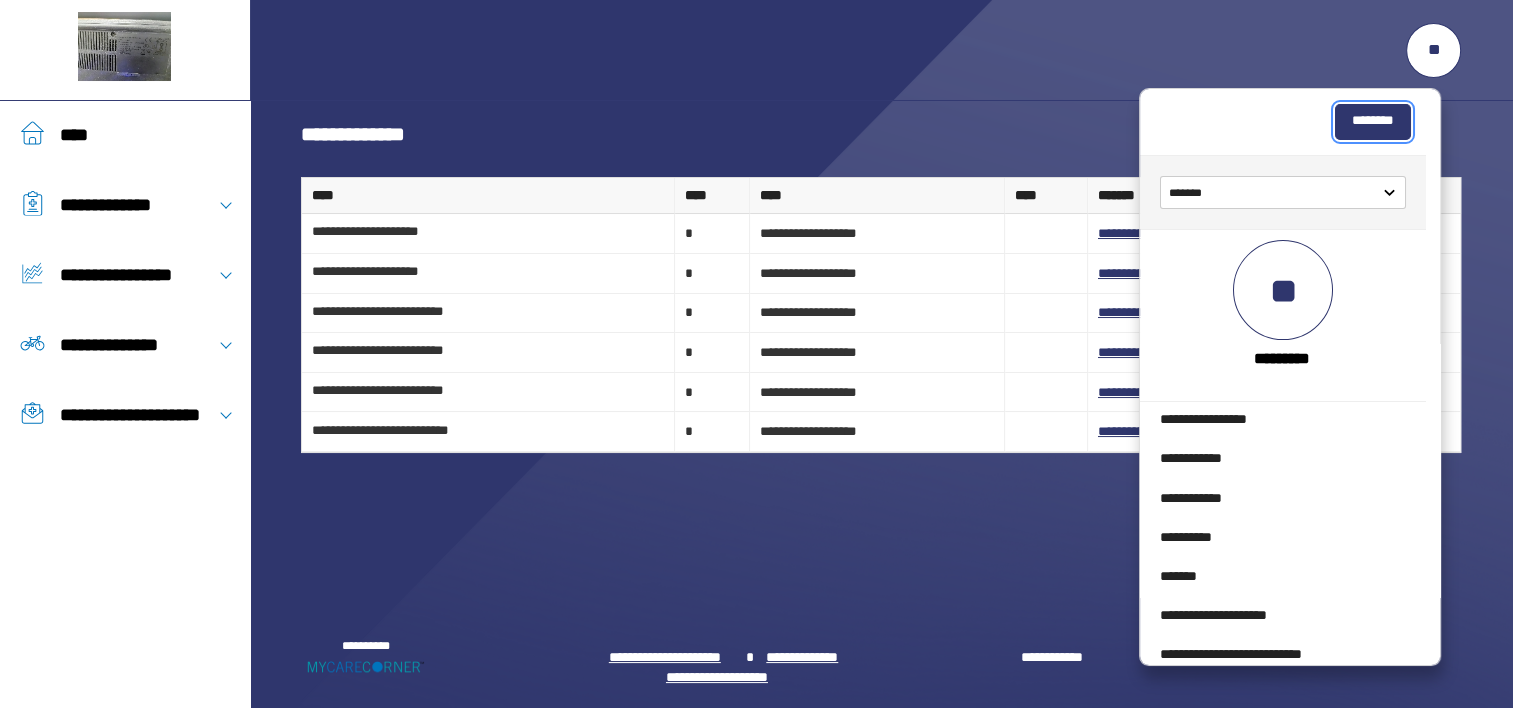 click on "********" at bounding box center (1373, 122) 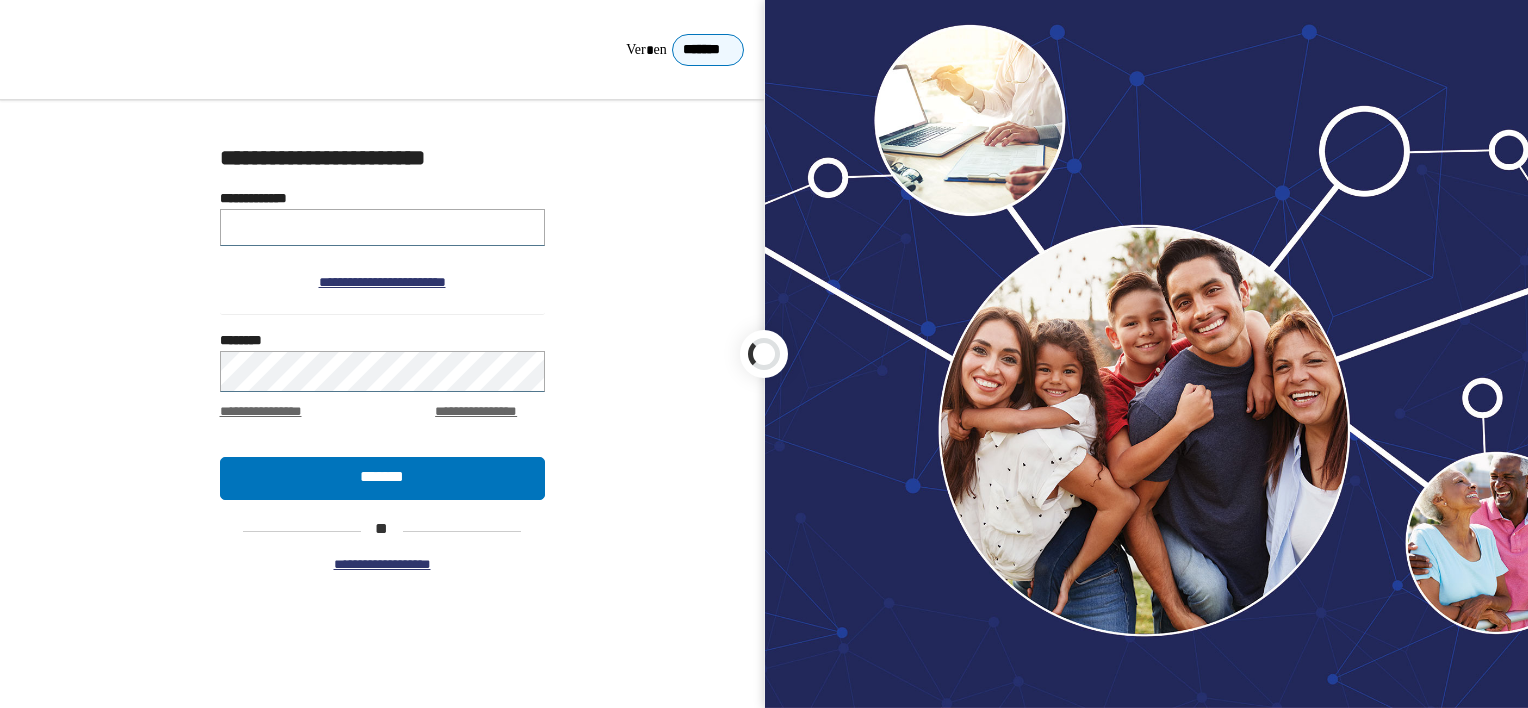scroll, scrollTop: 0, scrollLeft: 0, axis: both 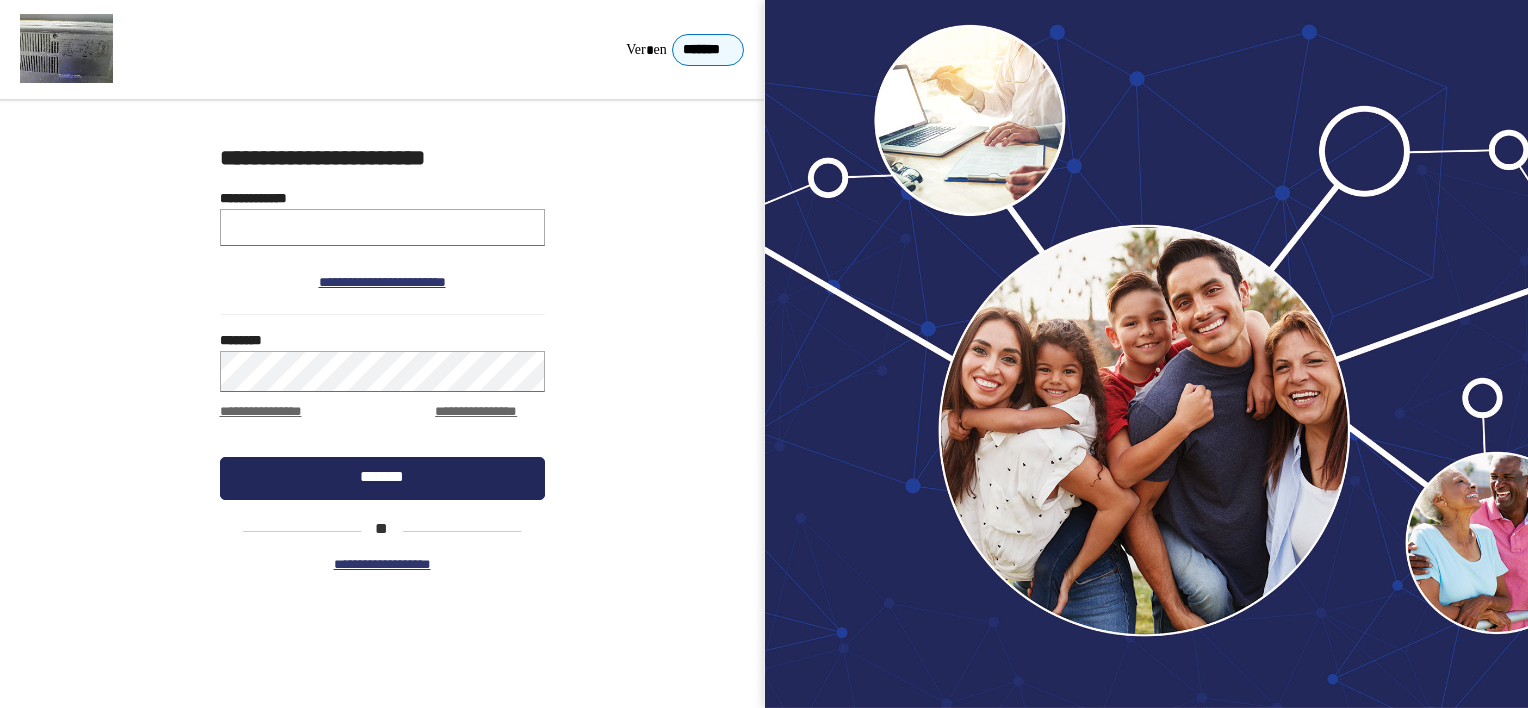 type on "**********" 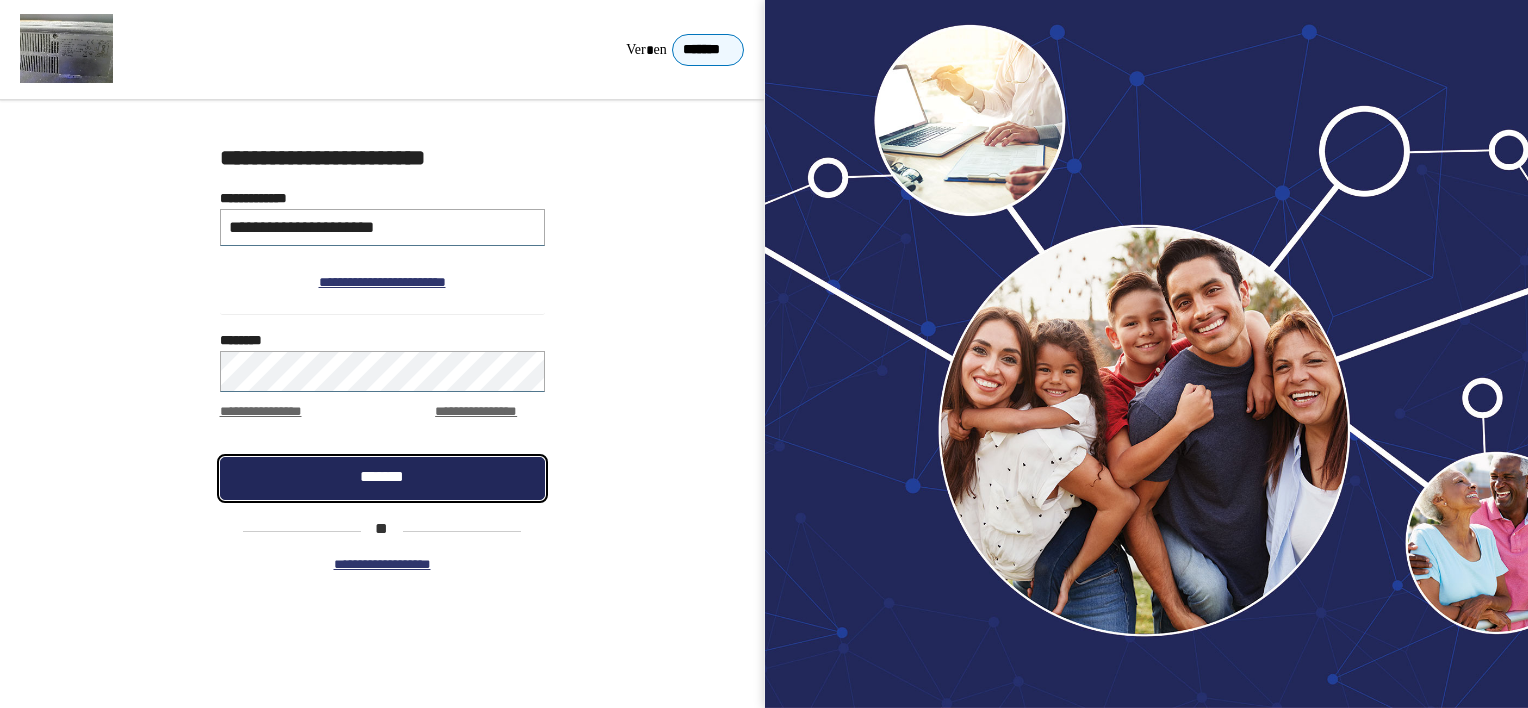 click on "*******" at bounding box center [382, 478] 